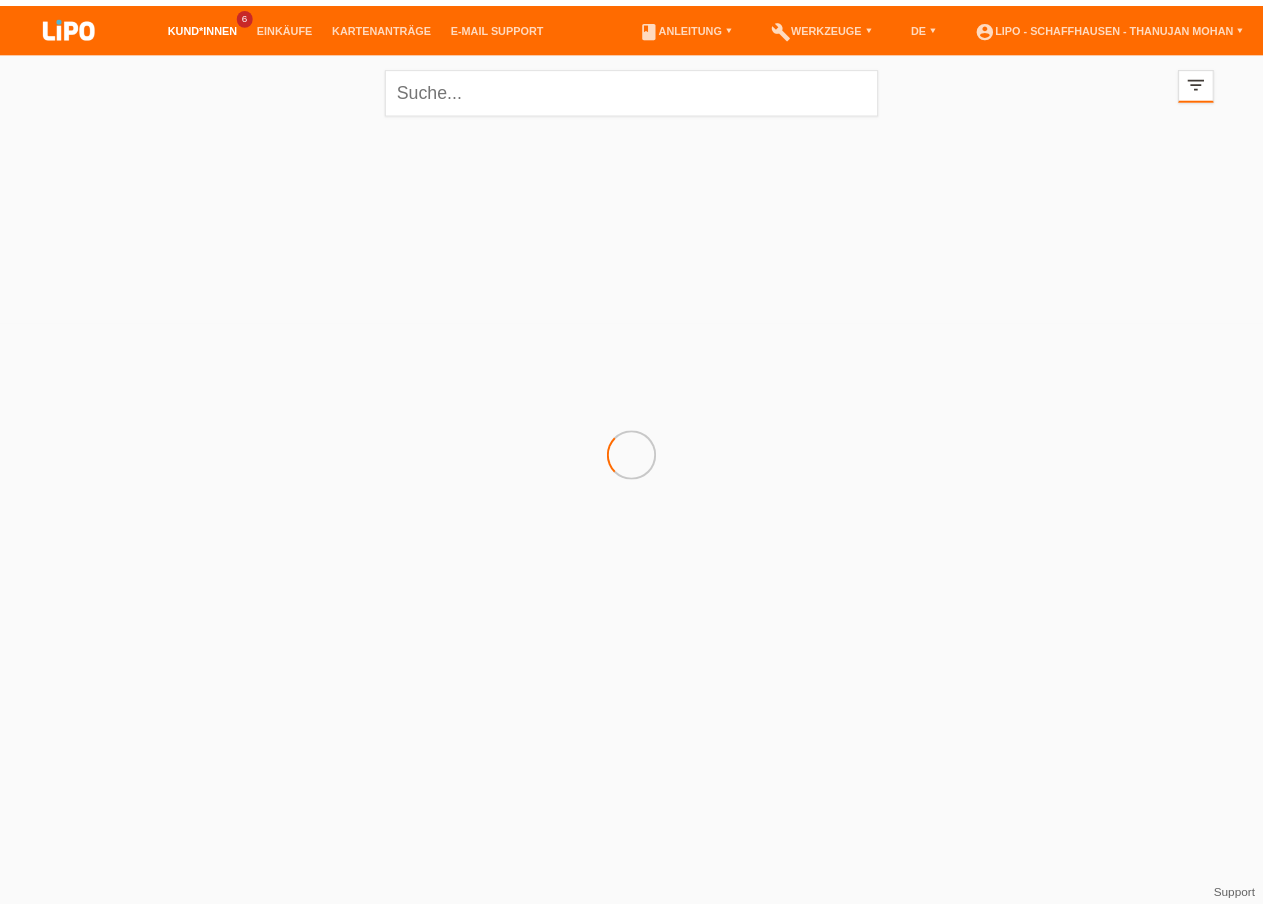 scroll, scrollTop: 0, scrollLeft: 0, axis: both 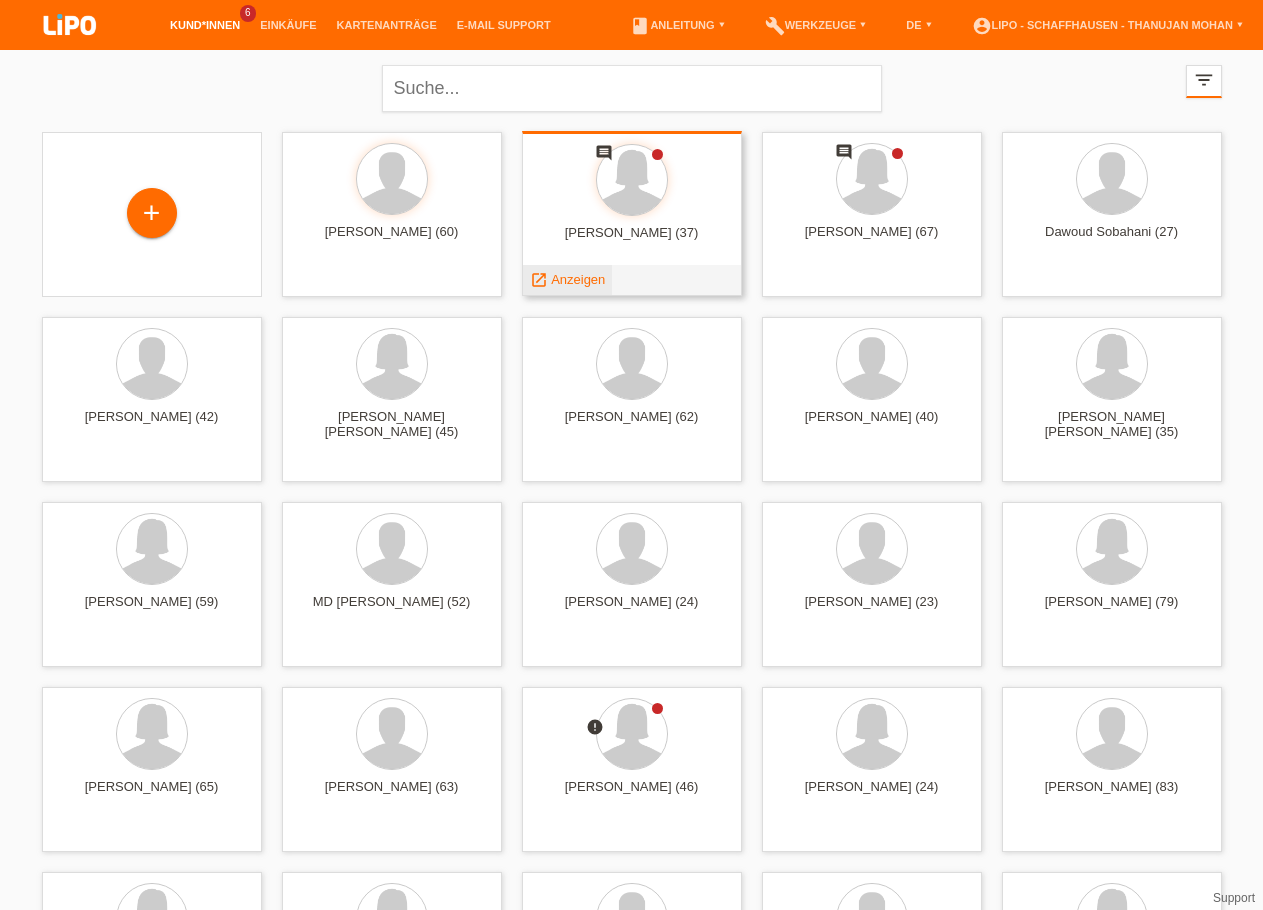 click on "Anzeigen" at bounding box center (578, 279) 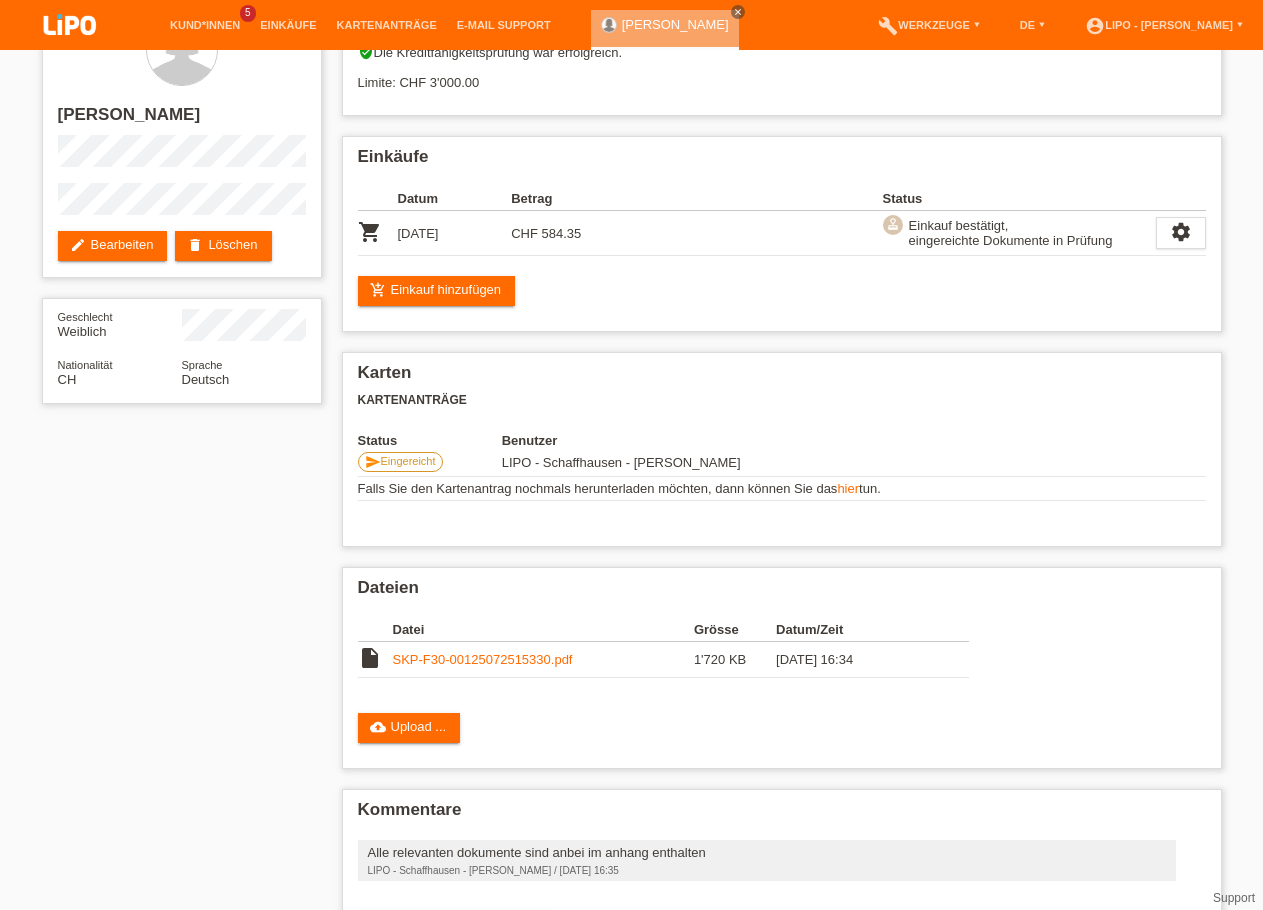scroll, scrollTop: 0, scrollLeft: 0, axis: both 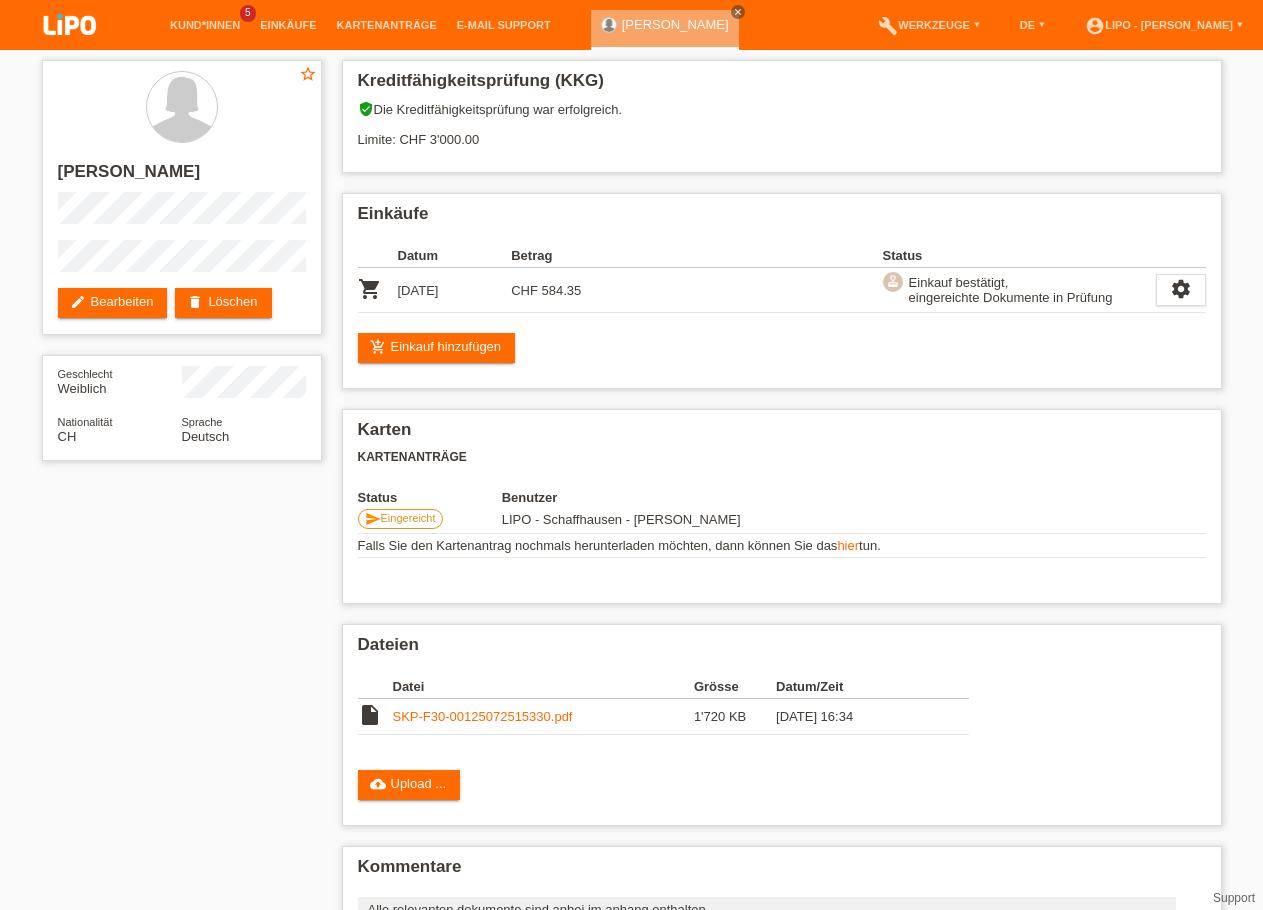 click at bounding box center [70, 26] 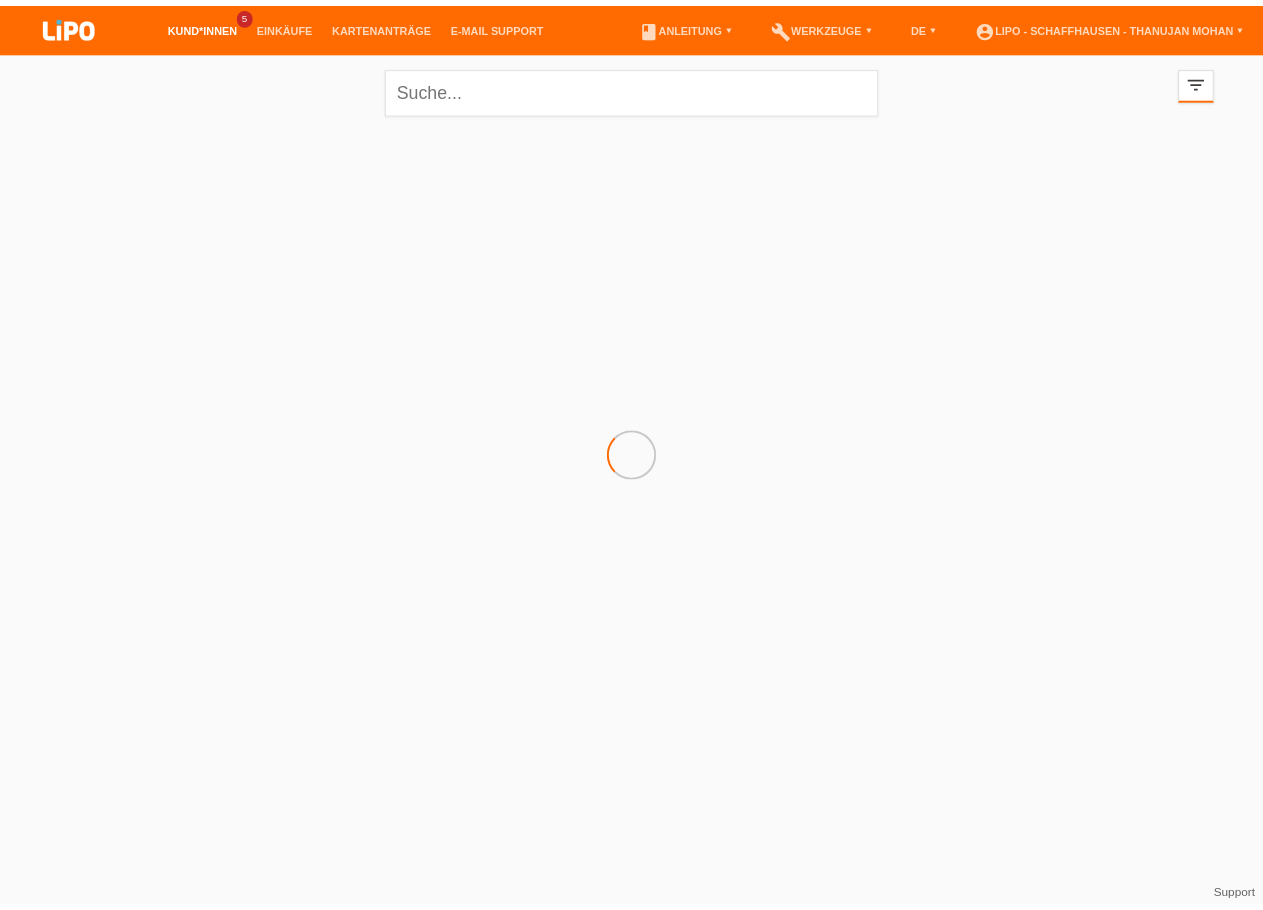 scroll, scrollTop: 0, scrollLeft: 0, axis: both 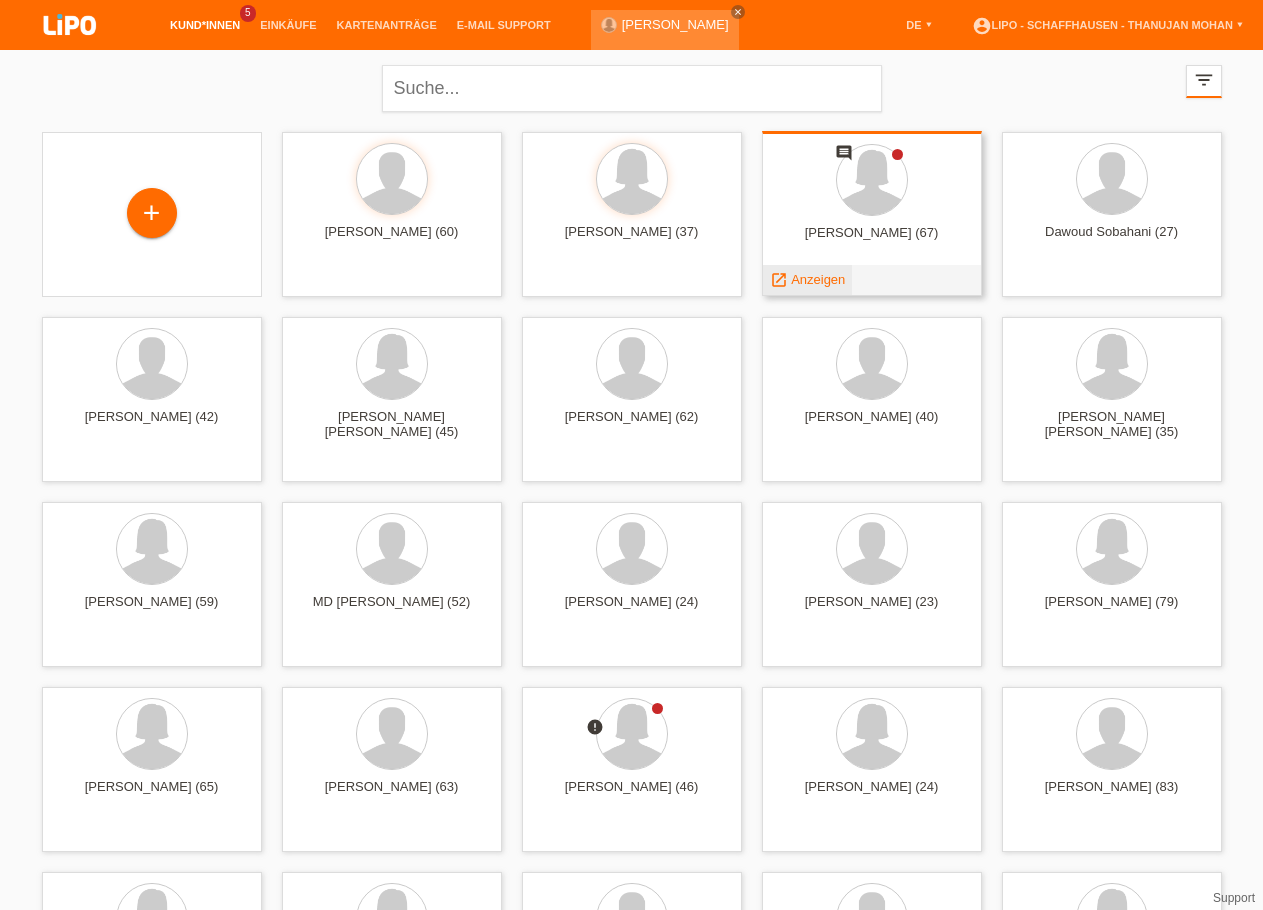 click on "Anzeigen" at bounding box center [818, 279] 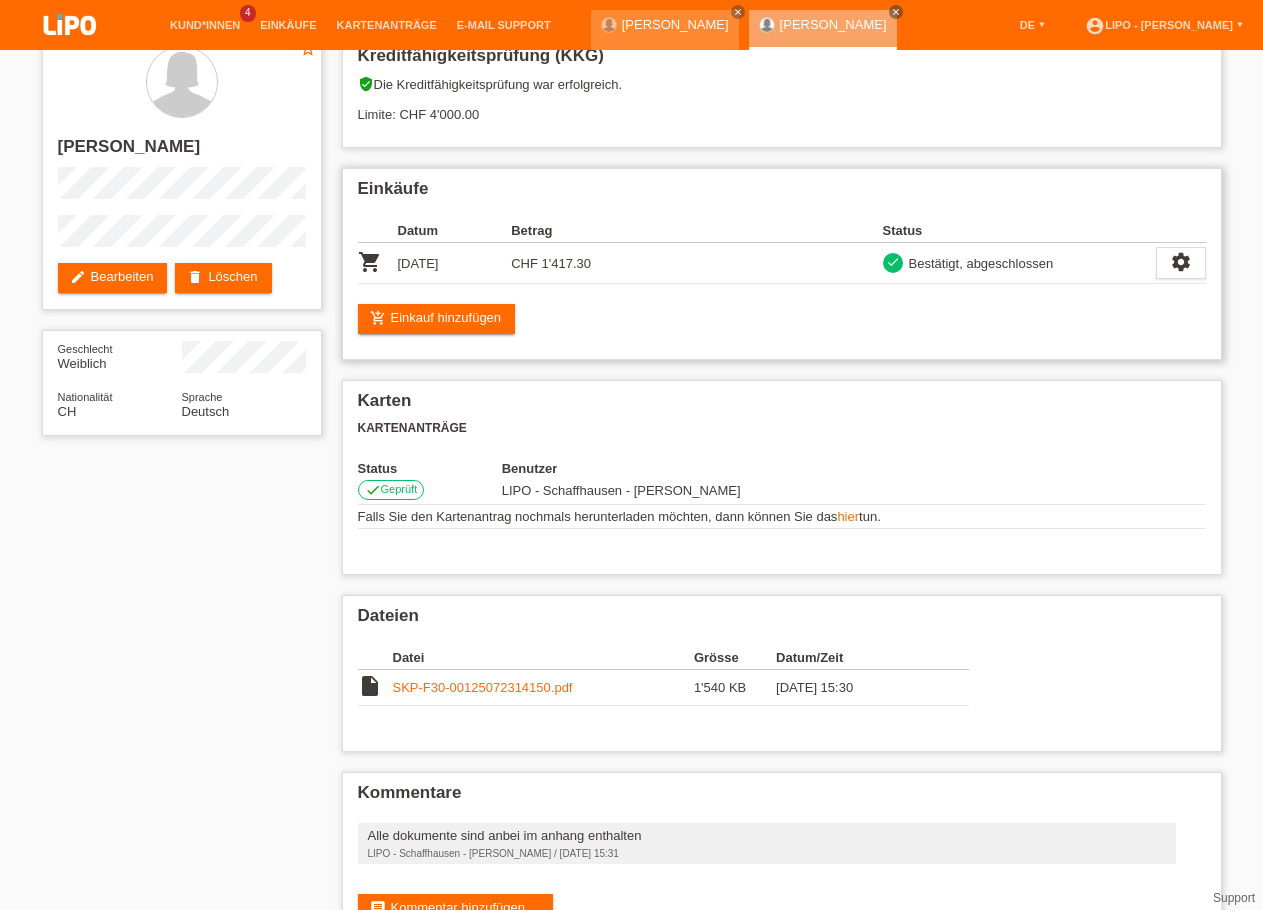 scroll, scrollTop: 0, scrollLeft: 0, axis: both 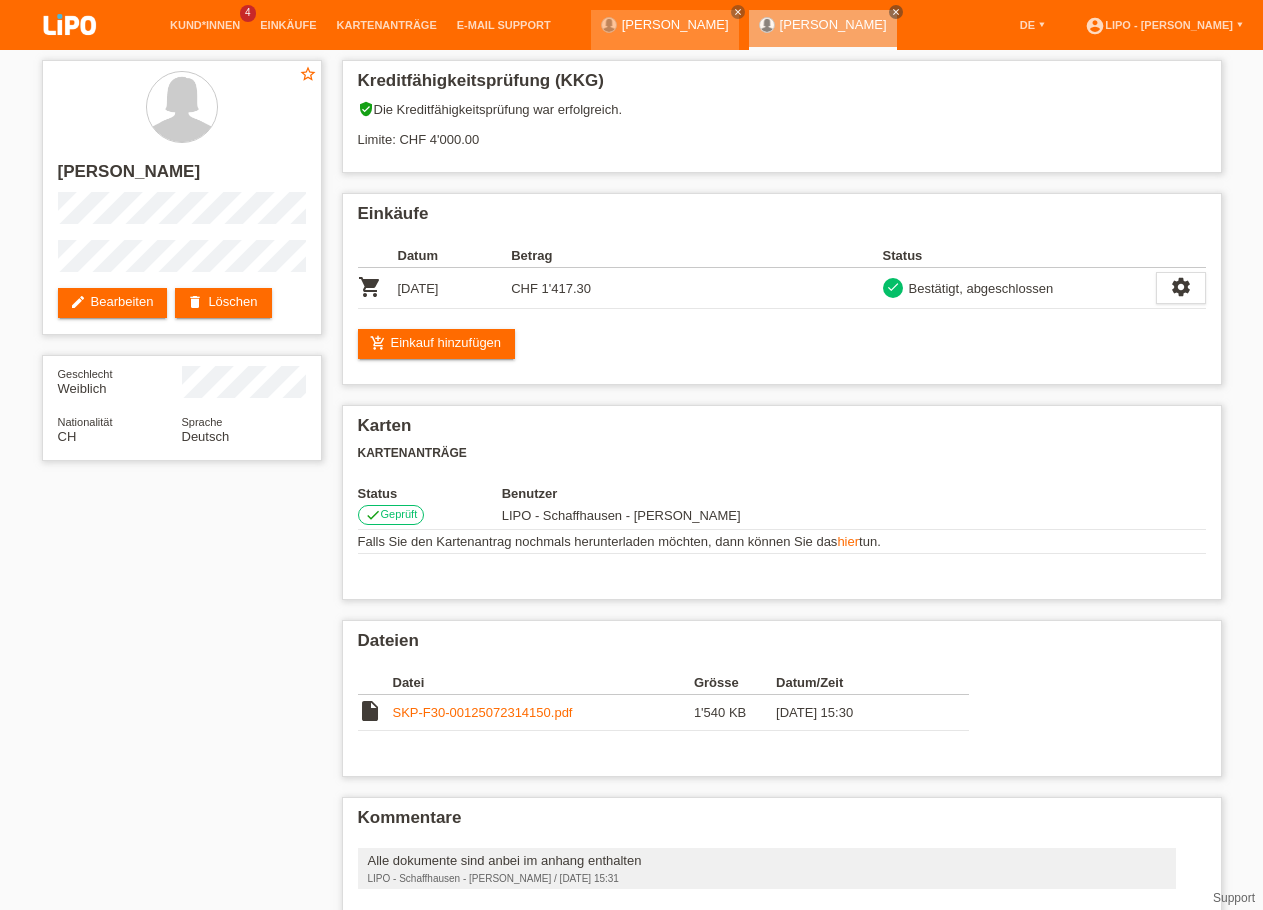 click at bounding box center [70, 26] 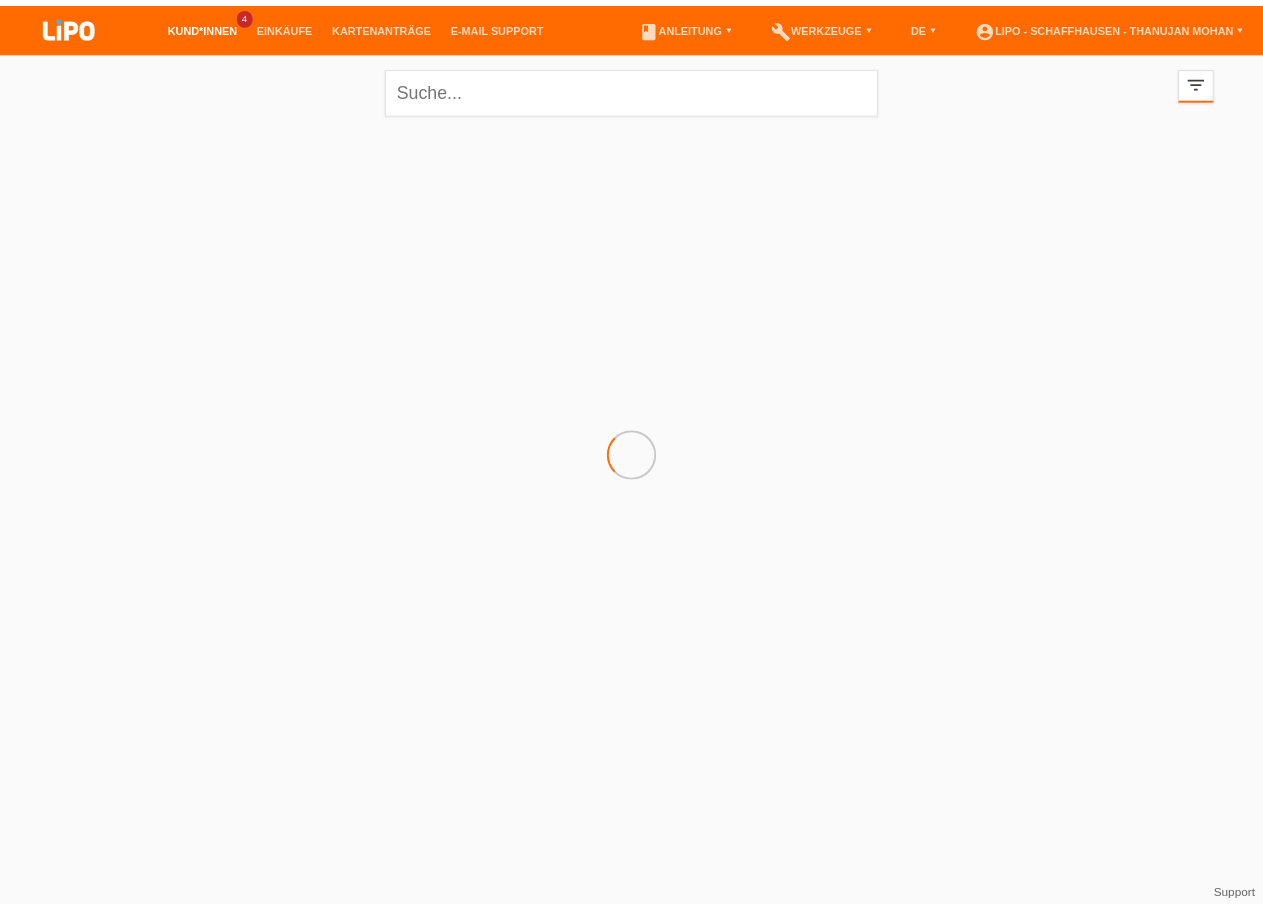 scroll, scrollTop: 0, scrollLeft: 0, axis: both 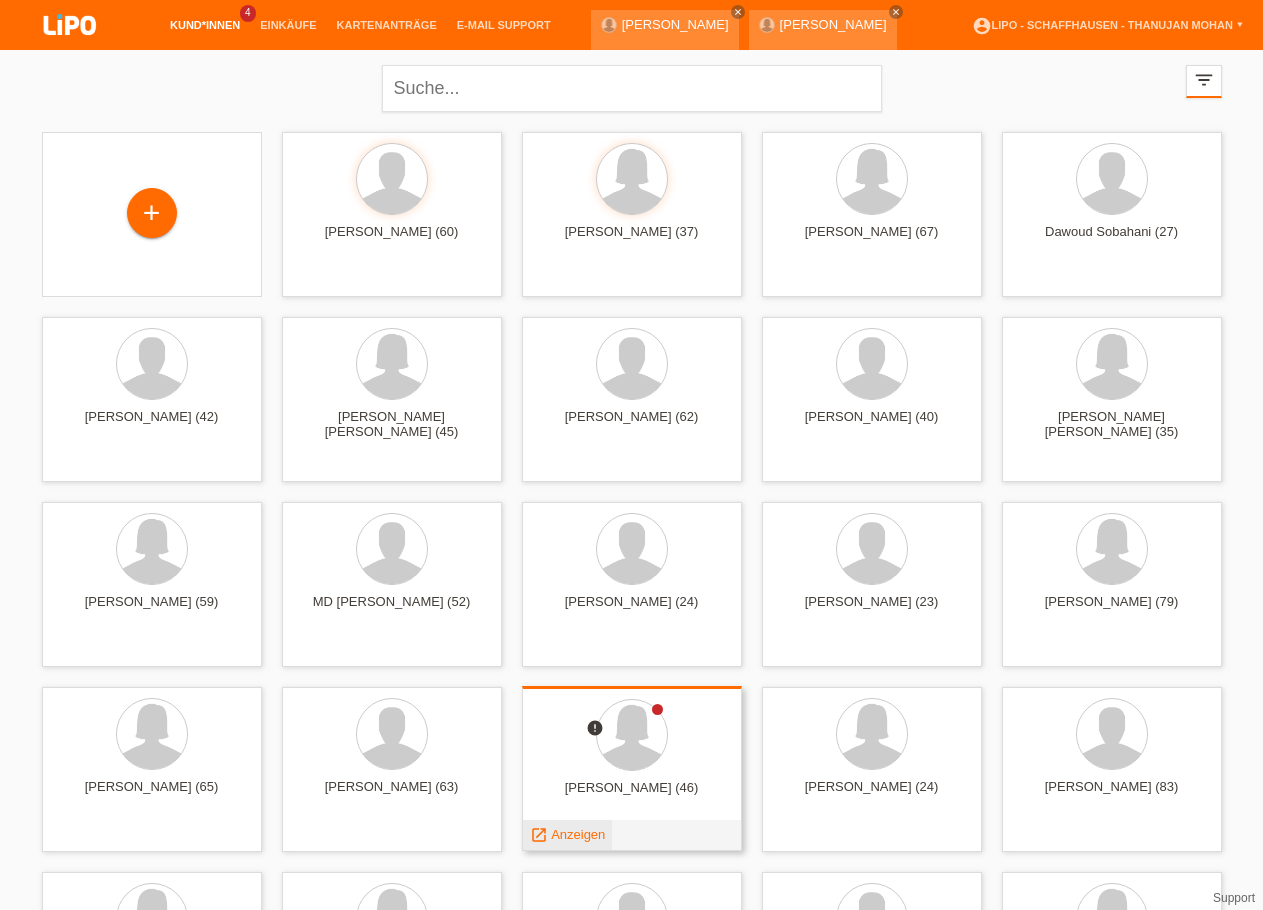 click on "Anzeigen" at bounding box center (578, 834) 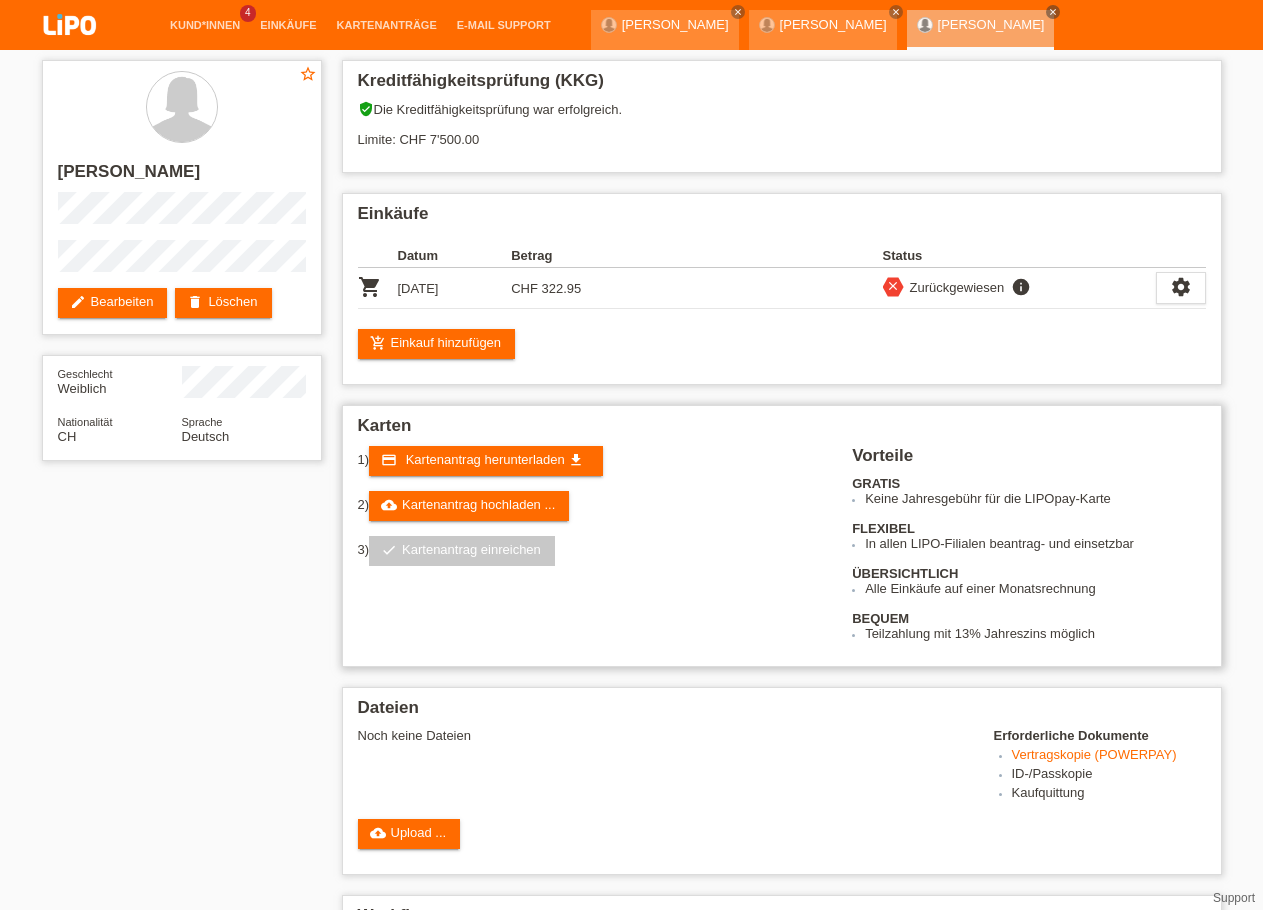 scroll, scrollTop: 0, scrollLeft: 0, axis: both 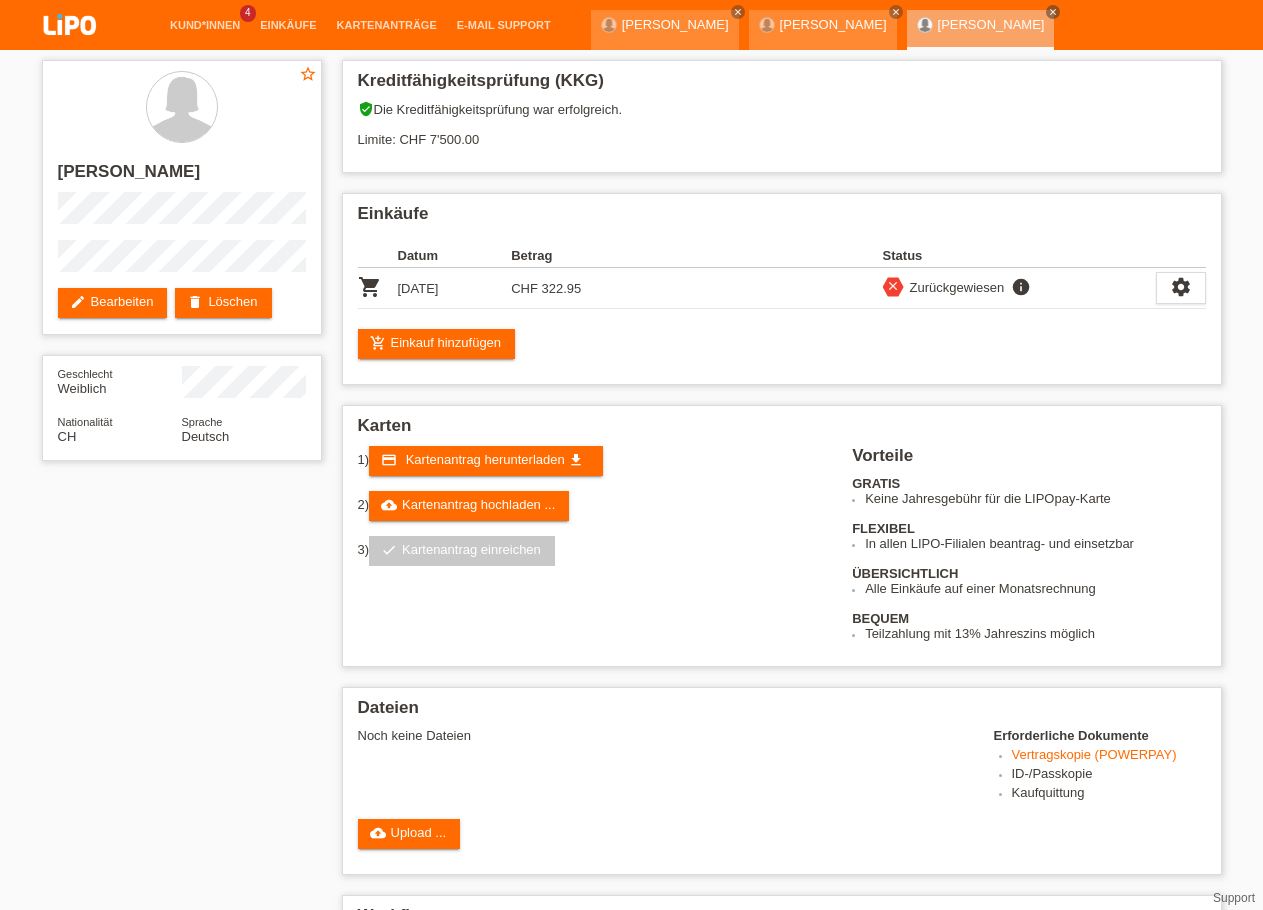 click at bounding box center [70, 26] 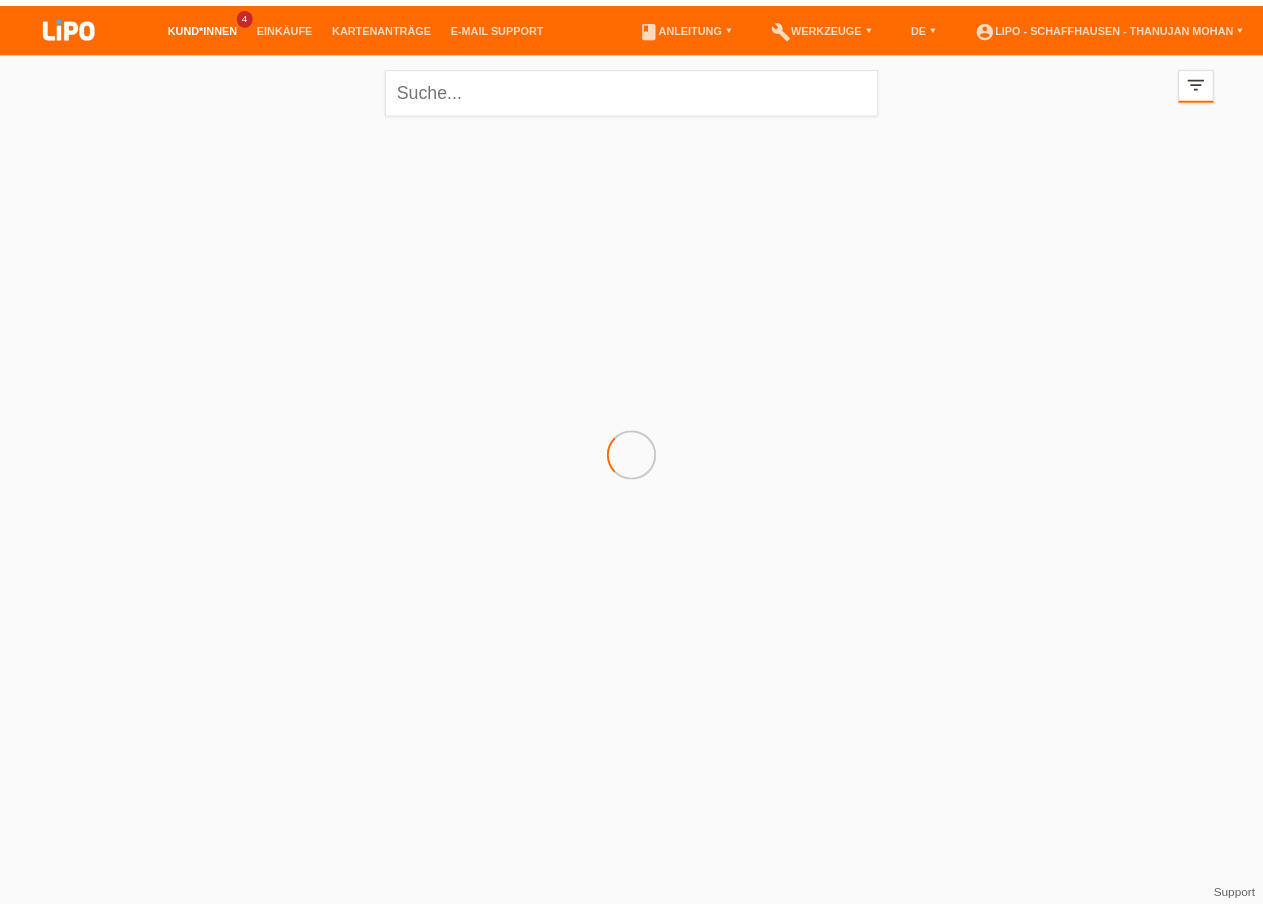 scroll, scrollTop: 0, scrollLeft: 0, axis: both 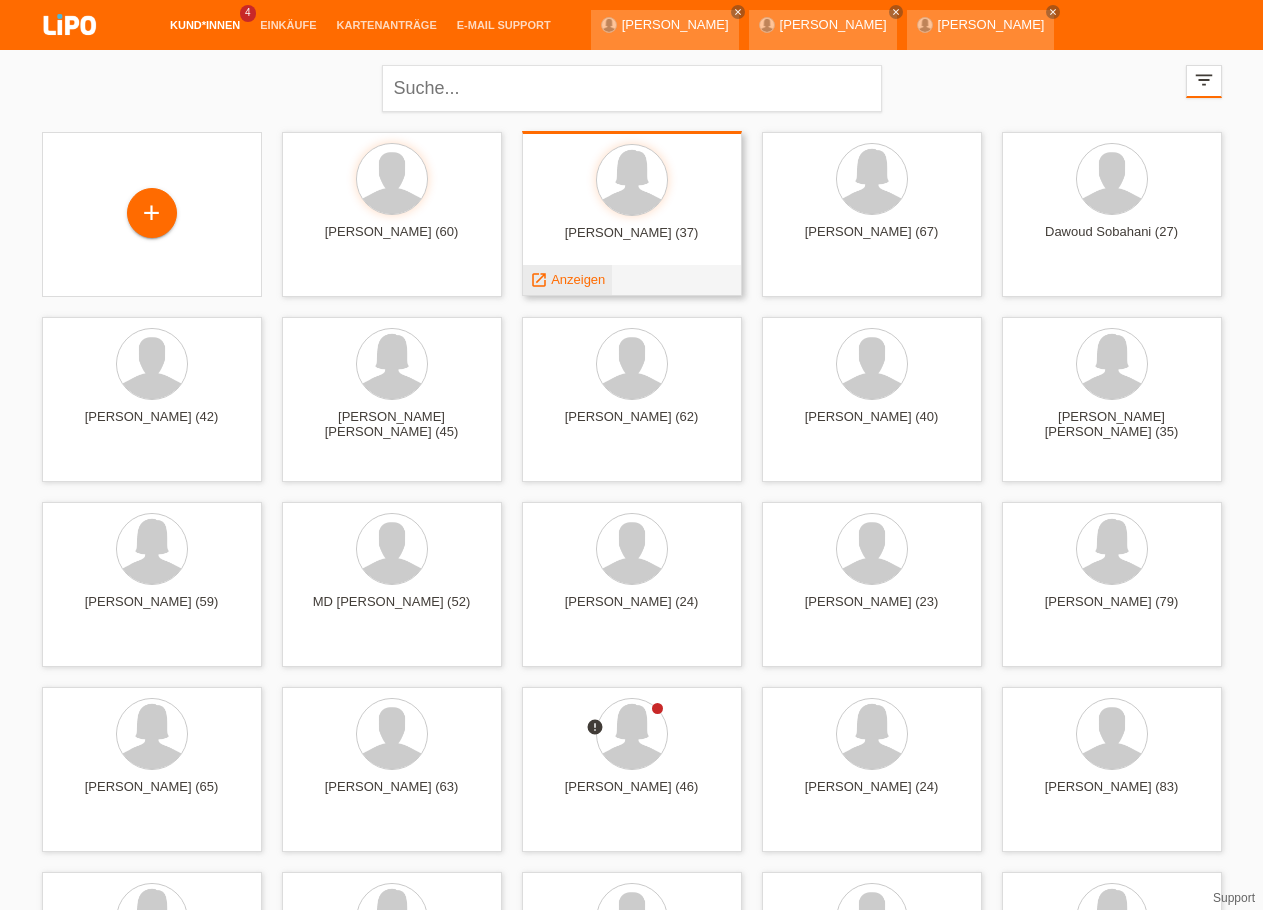 click on "Anzeigen" at bounding box center (578, 279) 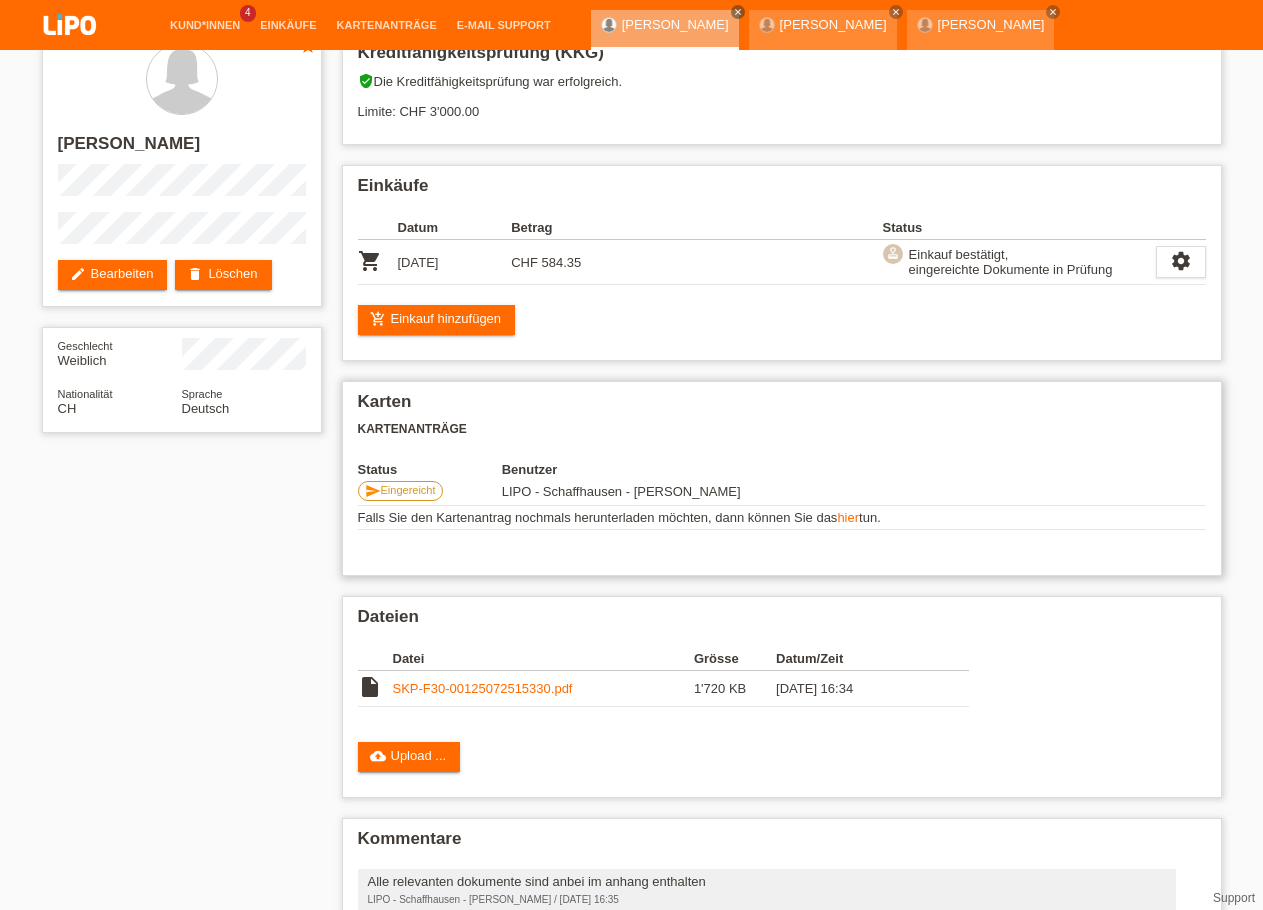 scroll, scrollTop: 0, scrollLeft: 0, axis: both 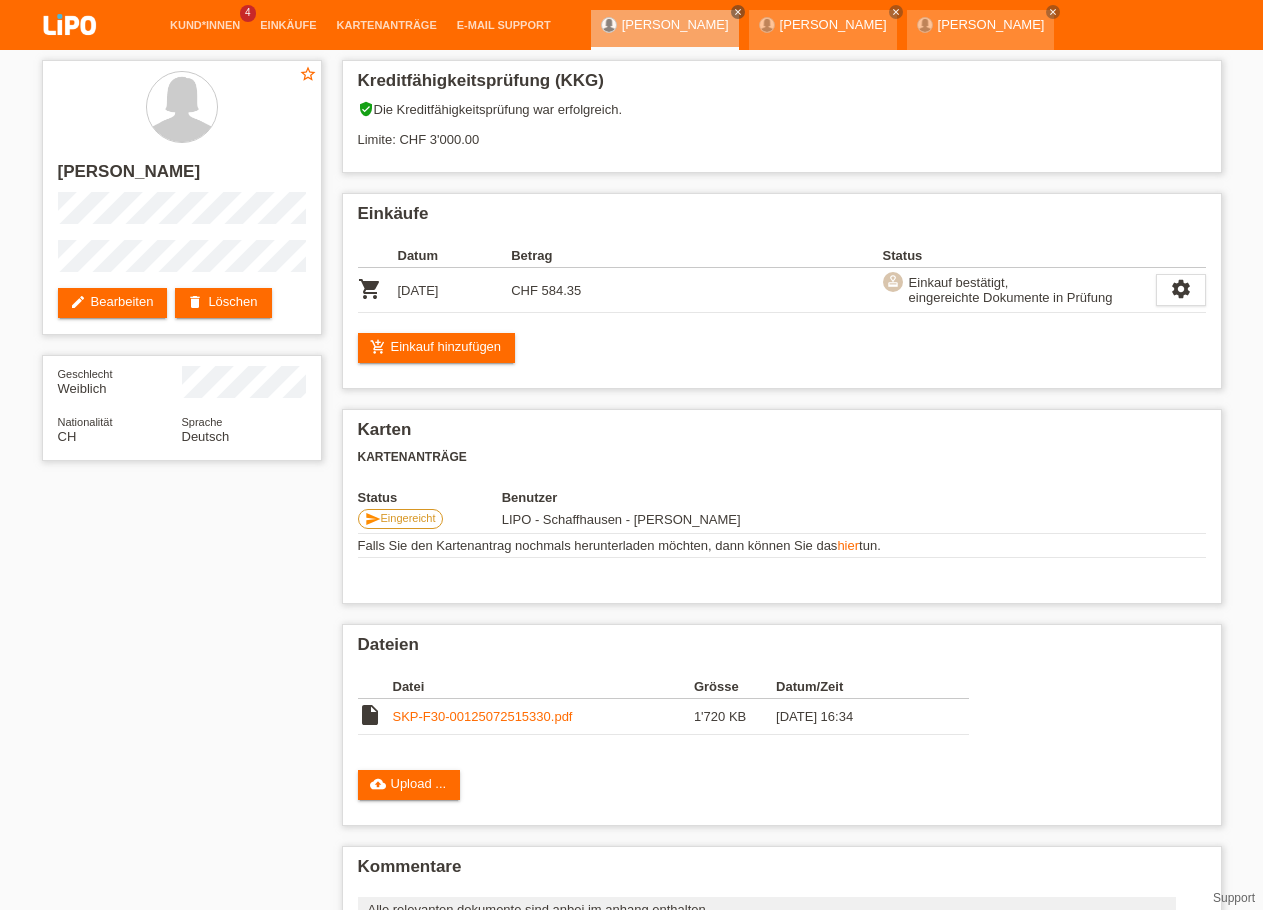 click at bounding box center (70, 26) 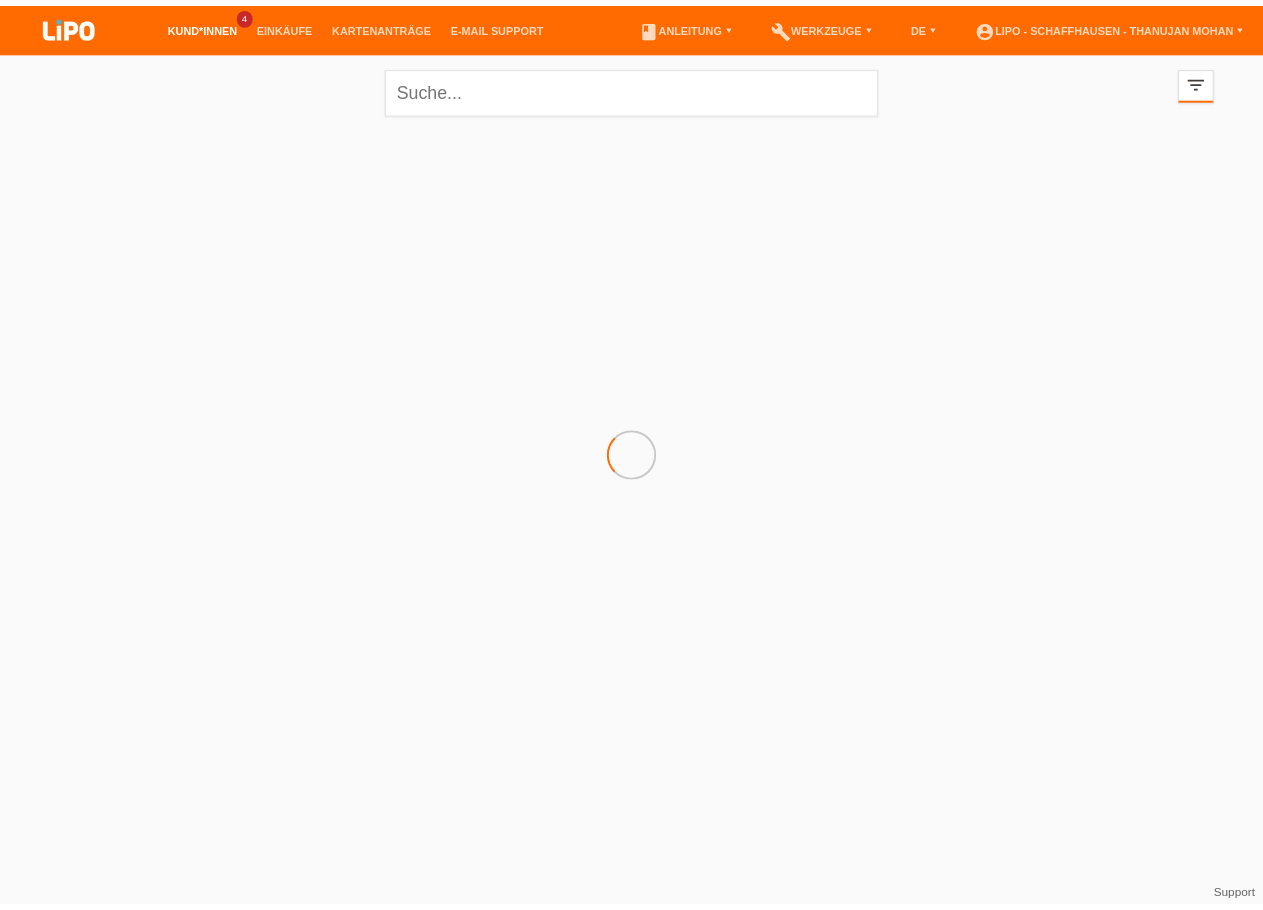 scroll, scrollTop: 0, scrollLeft: 0, axis: both 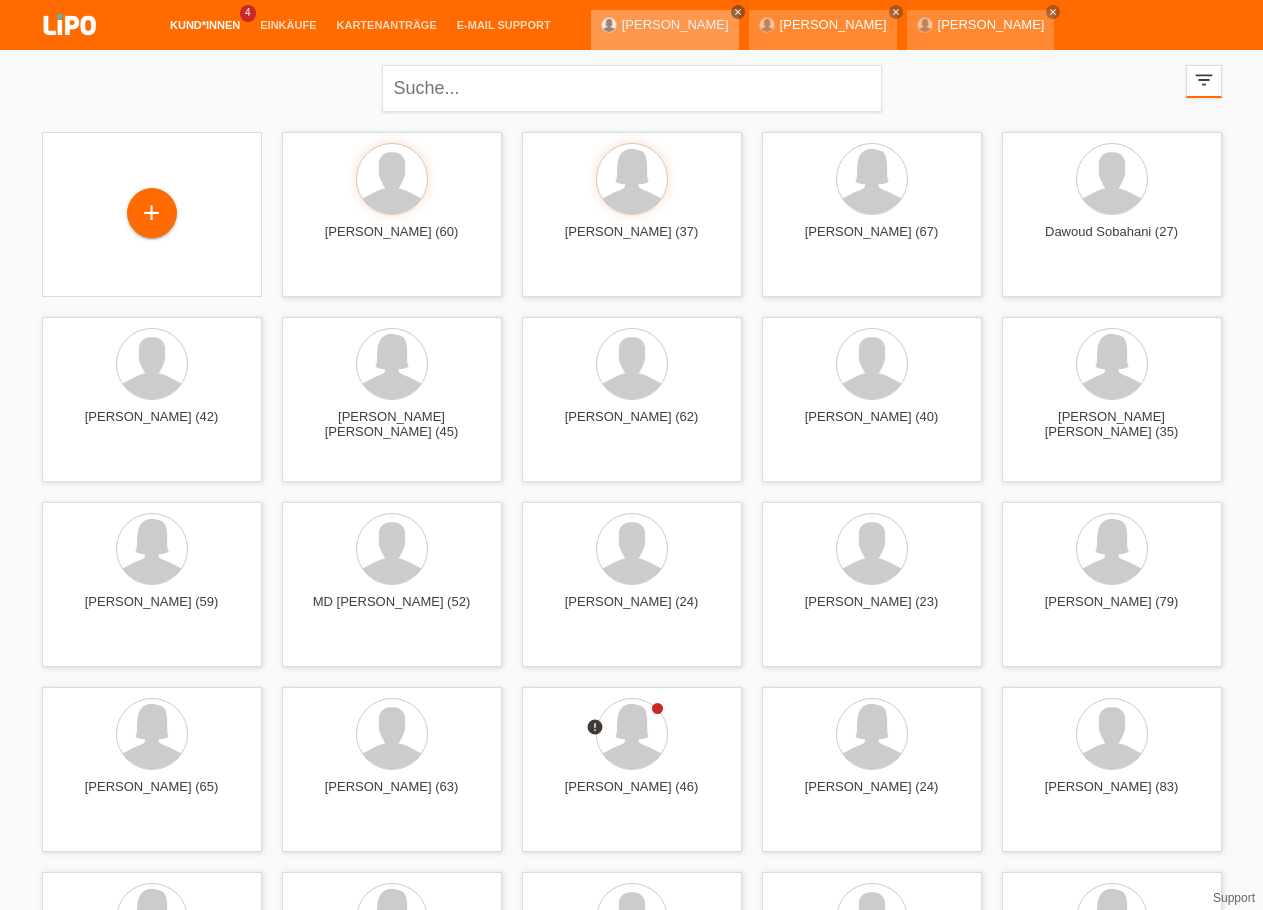 click on "close" at bounding box center (738, 12) 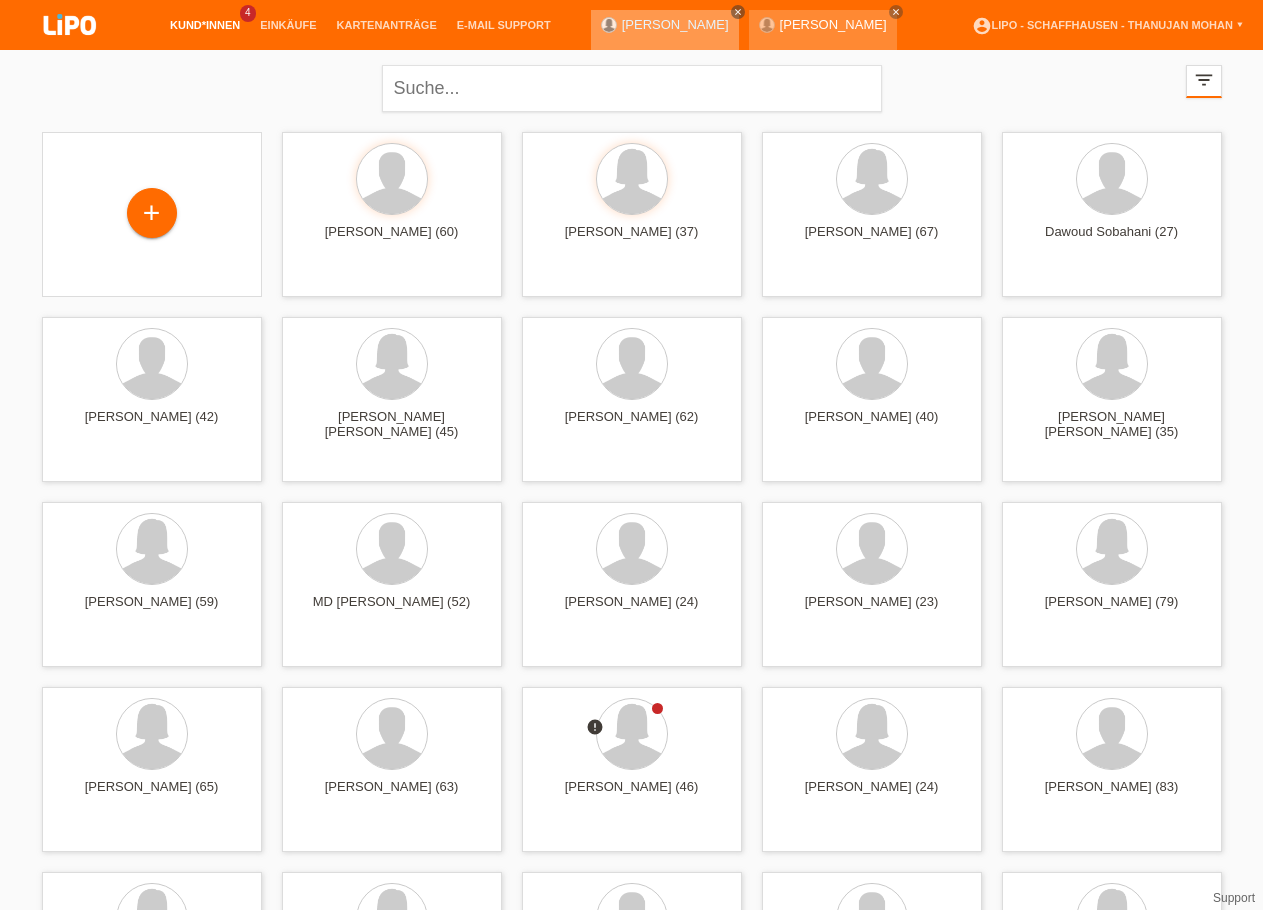 click on "close" at bounding box center [738, 12] 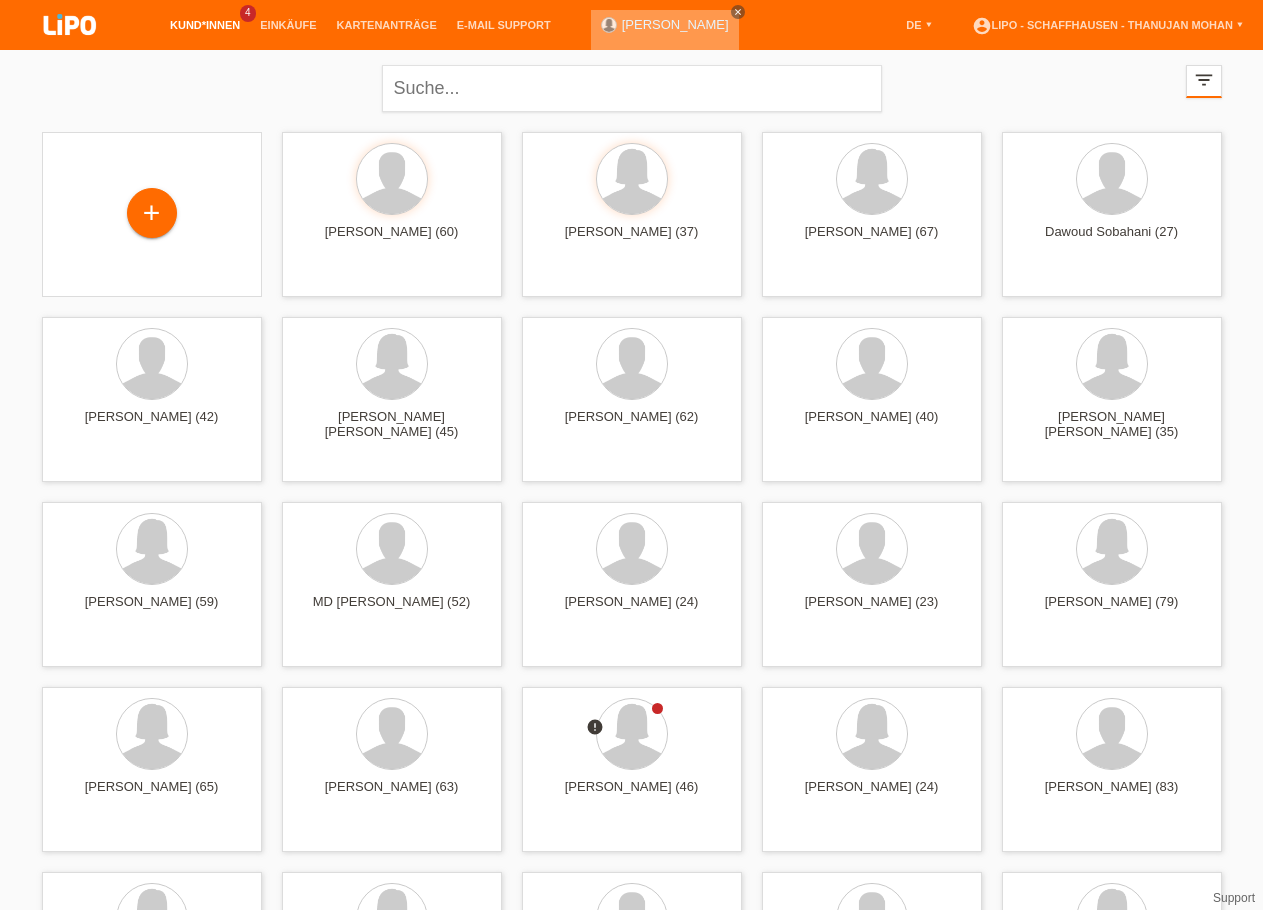 click on "close" at bounding box center [738, 12] 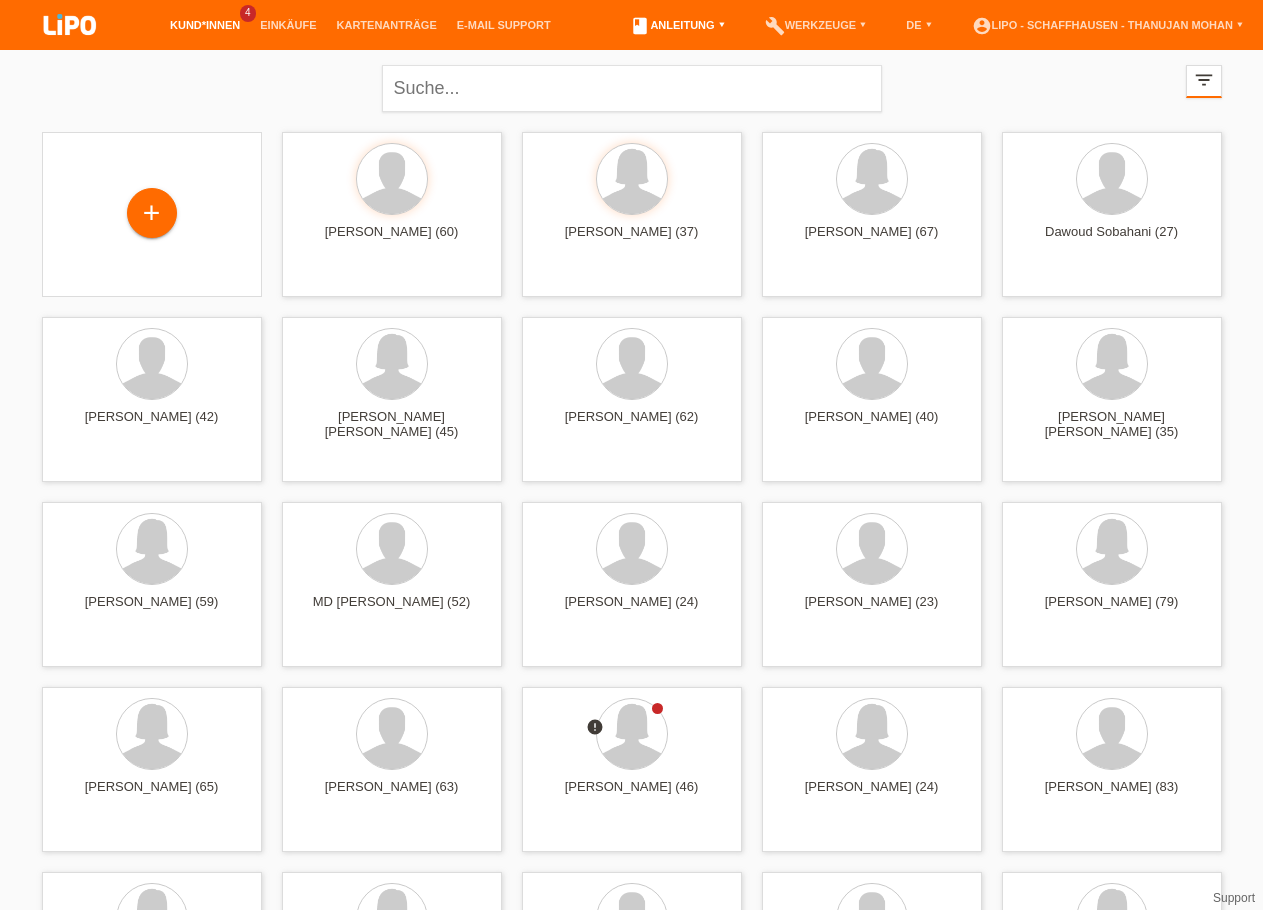 click on "book  Anleitung ▾" at bounding box center (677, 25) 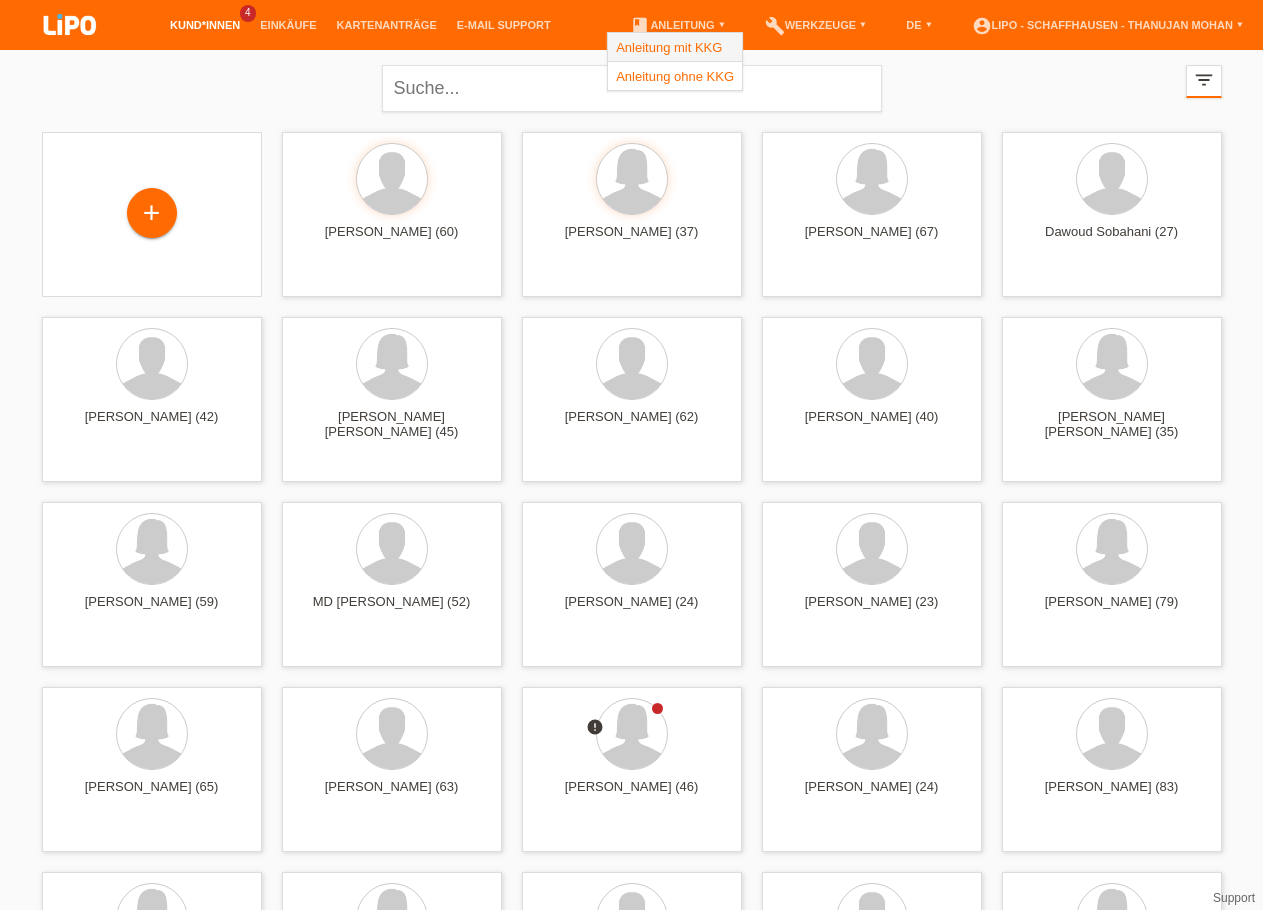 click on "Anleitung mit KKG" at bounding box center [669, 47] 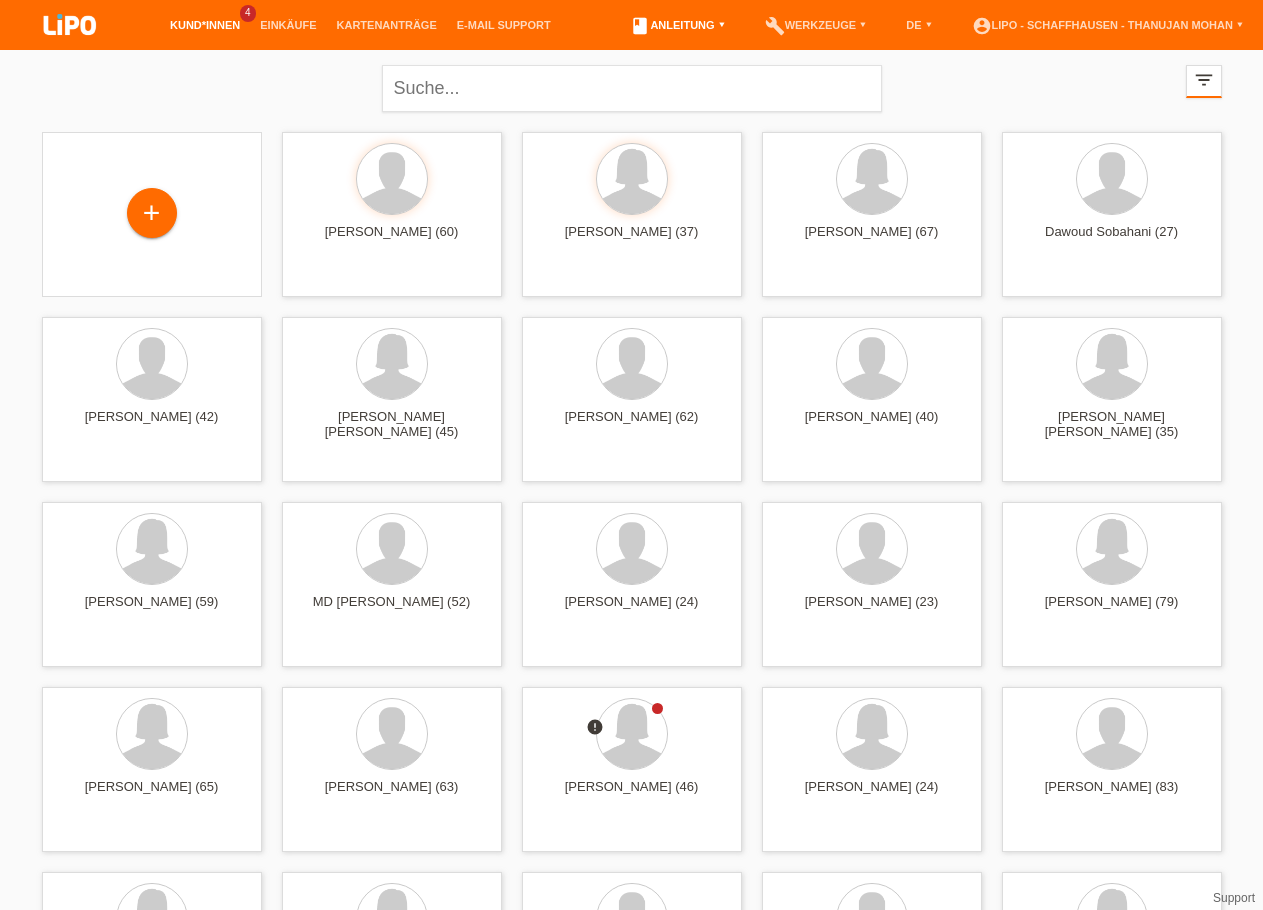 click on "book  Anleitung ▾" at bounding box center (677, 25) 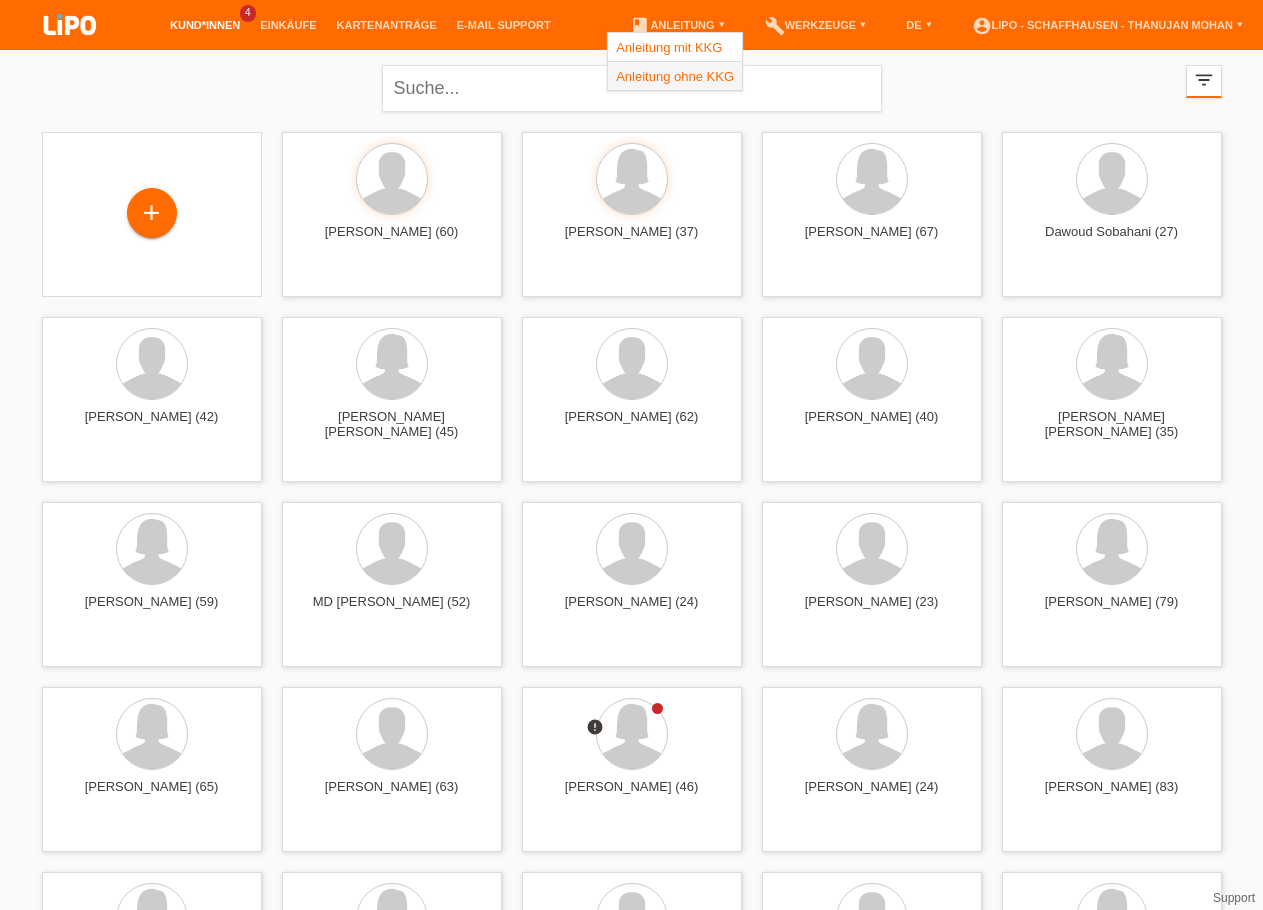 click on "Anleitung ohne KKG" at bounding box center [675, 76] 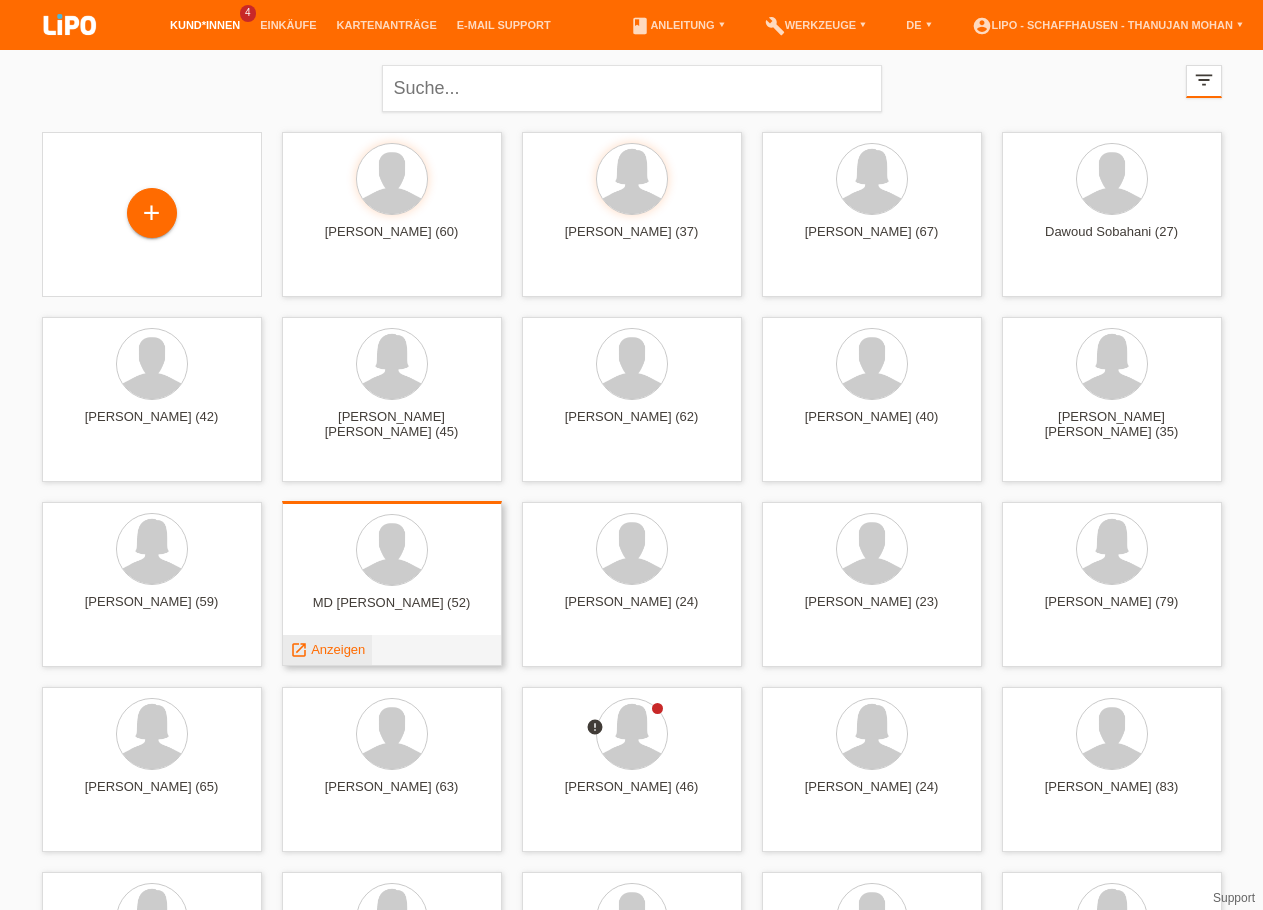 click on "Anzeigen" at bounding box center [338, 649] 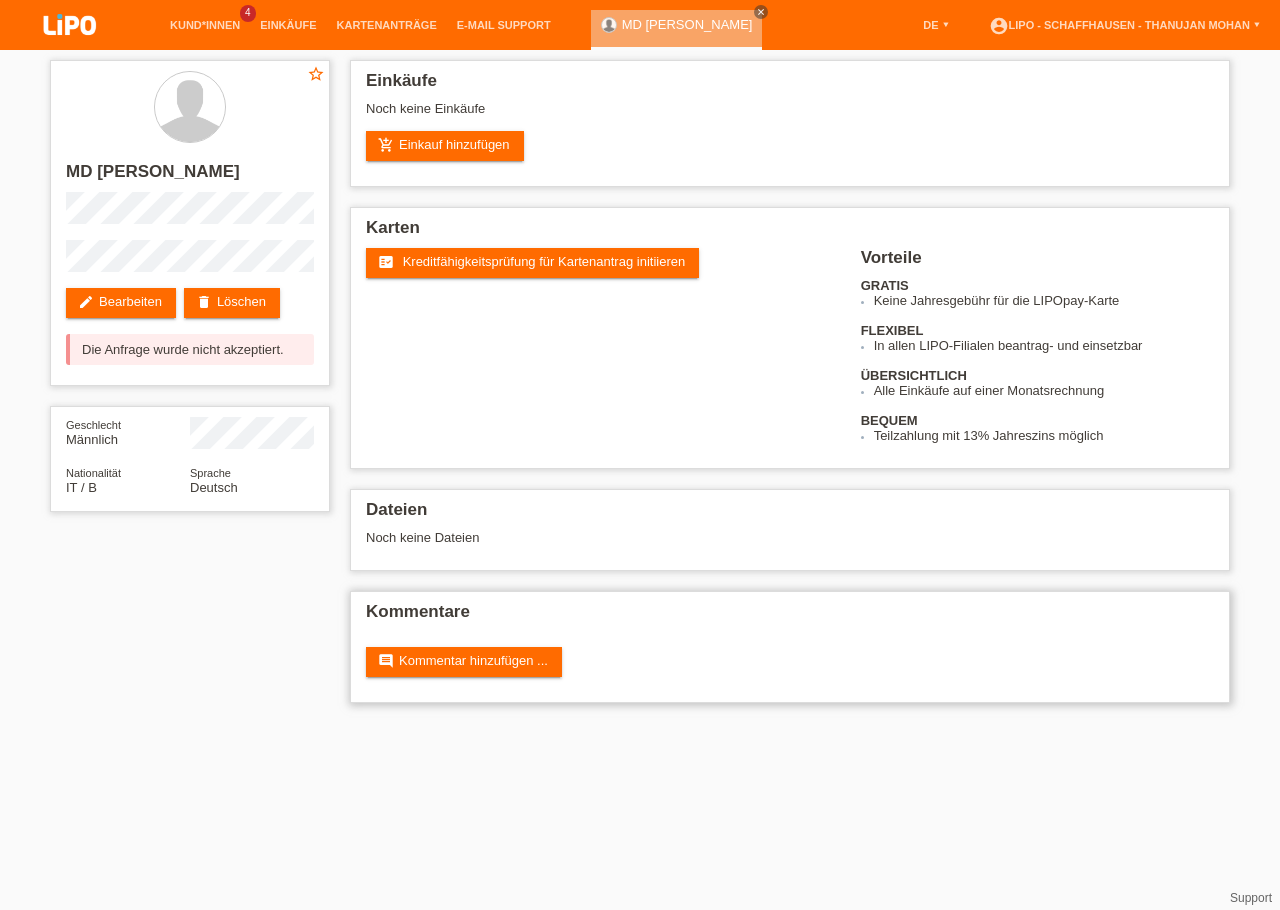 scroll, scrollTop: 0, scrollLeft: 0, axis: both 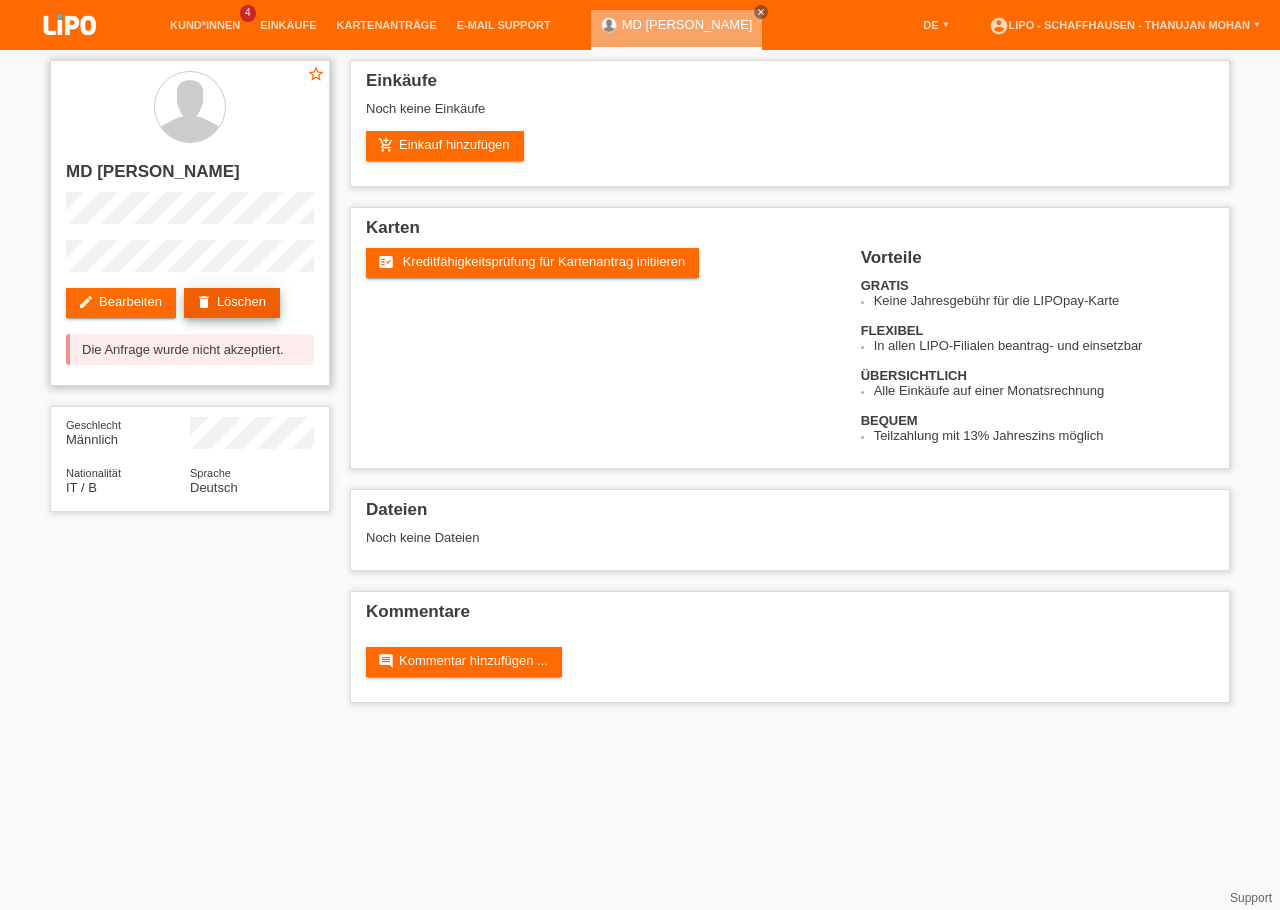click on "delete  Löschen" at bounding box center [232, 303] 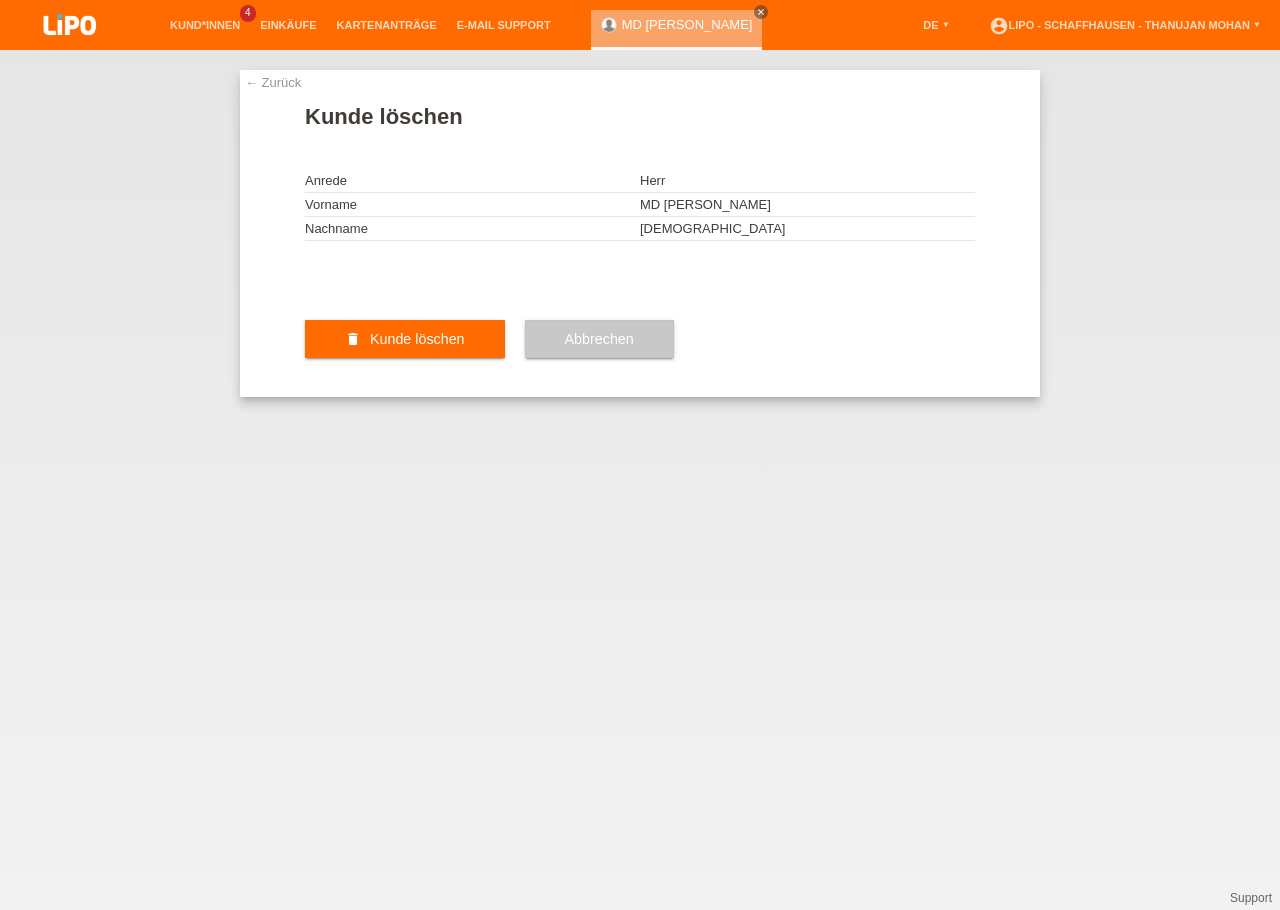 scroll, scrollTop: 0, scrollLeft: 0, axis: both 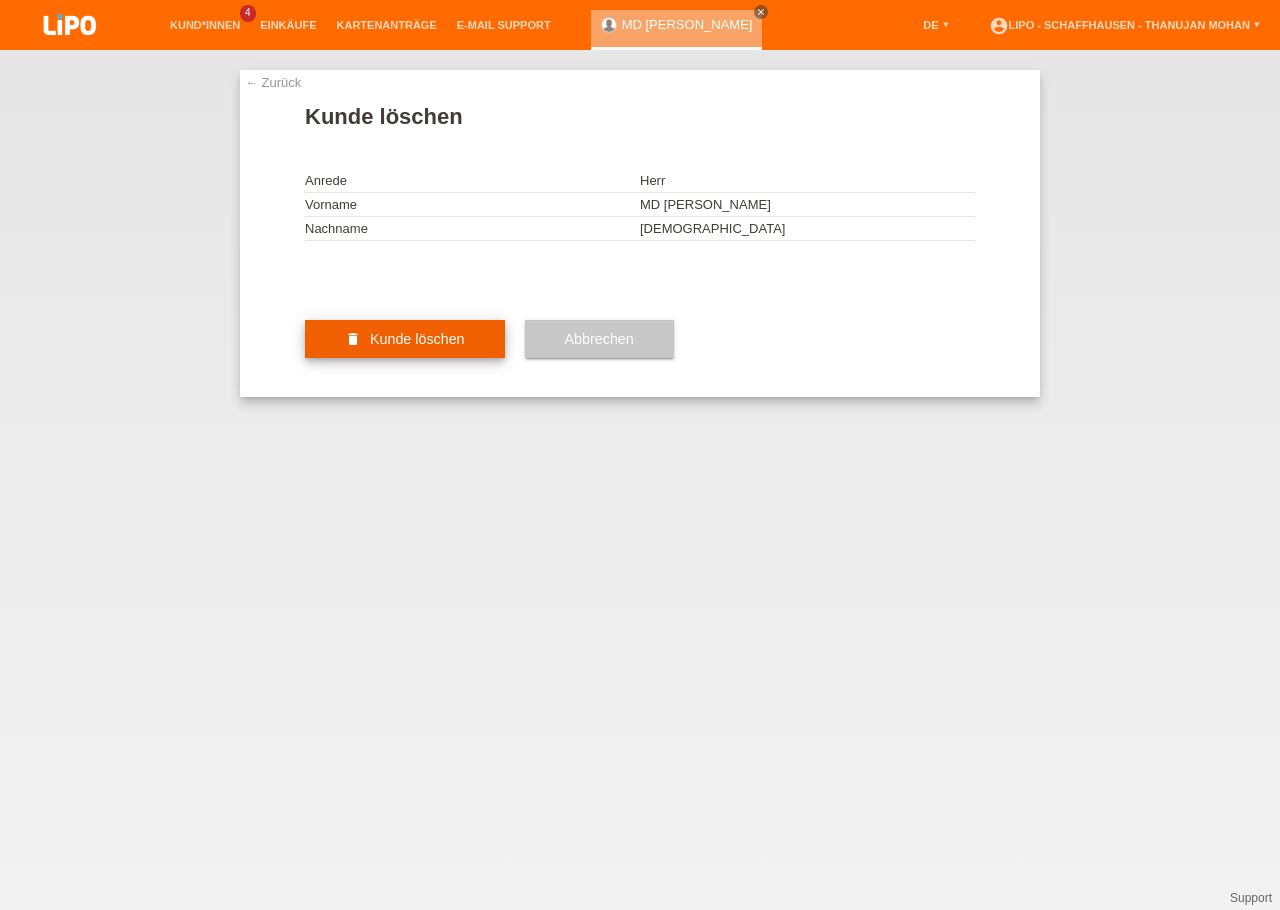 click on "Kunde löschen" at bounding box center (417, 339) 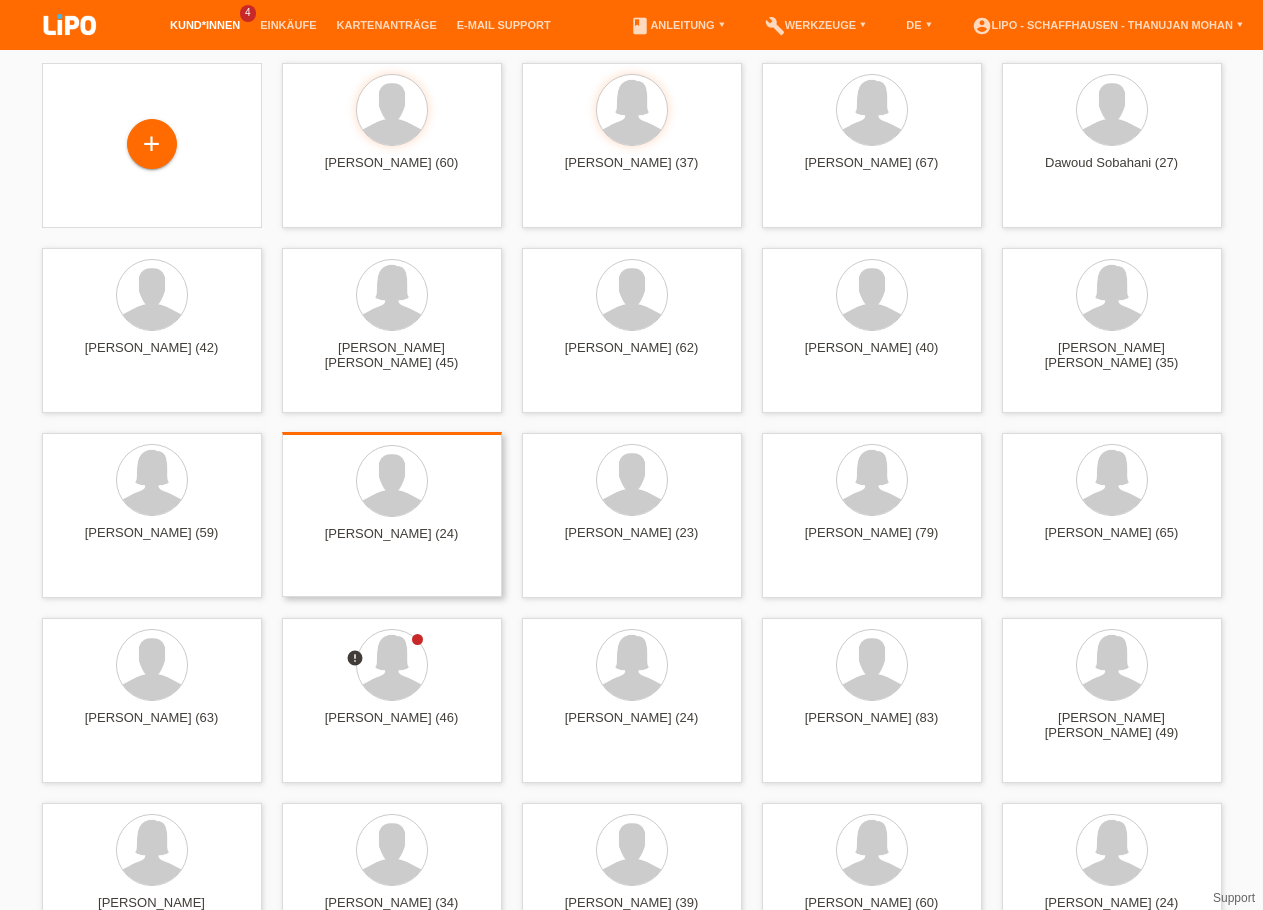 scroll, scrollTop: 0, scrollLeft: 0, axis: both 